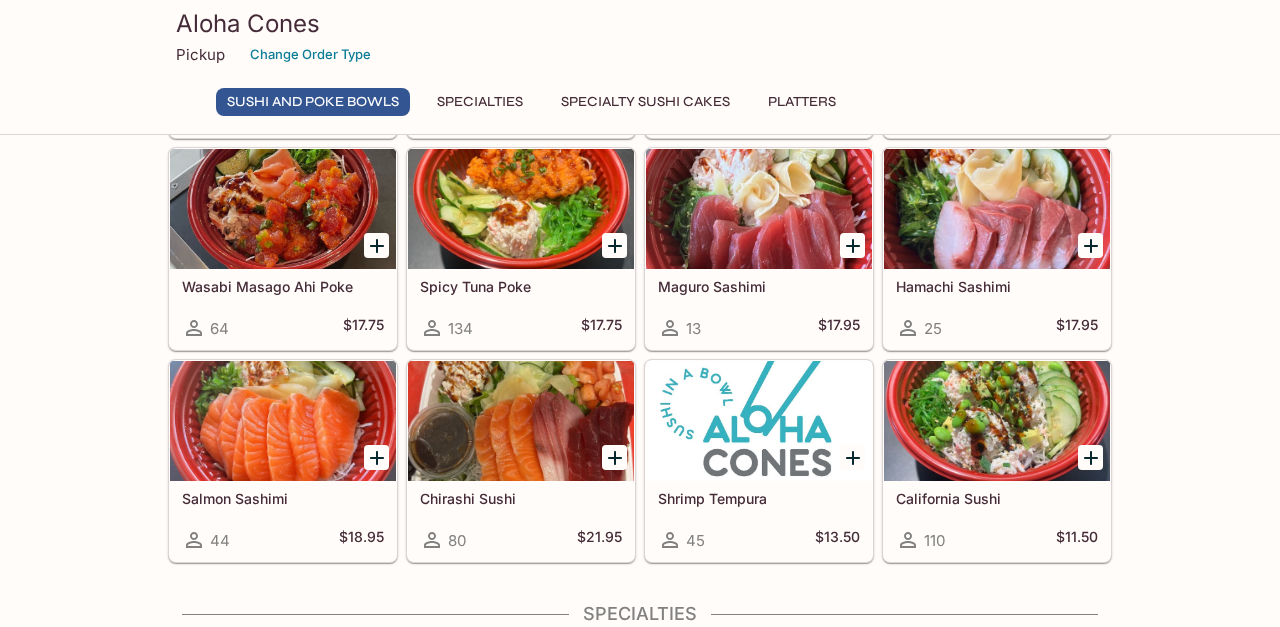 scroll, scrollTop: 374, scrollLeft: 0, axis: vertical 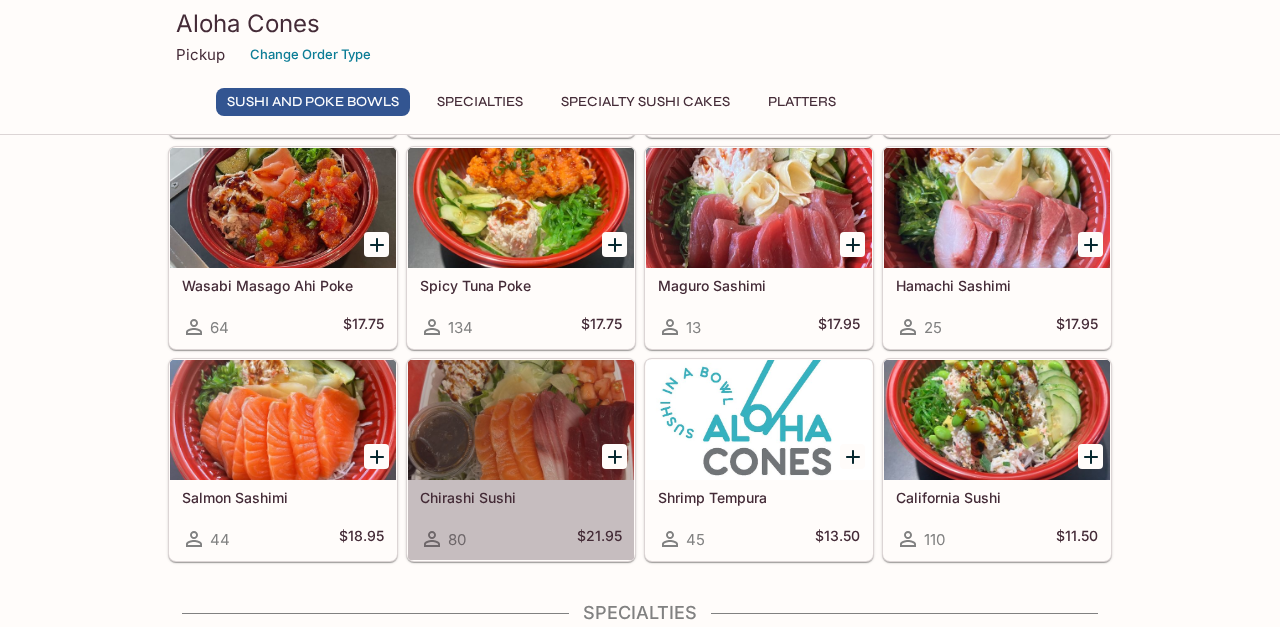 click at bounding box center (521, 420) 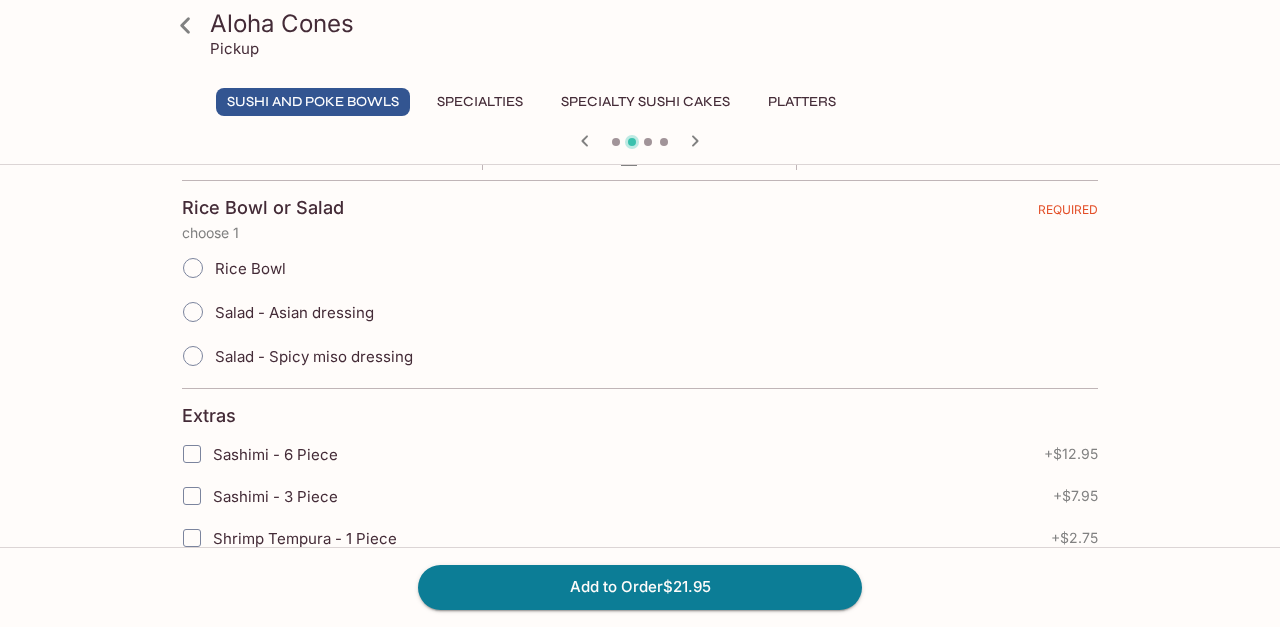 scroll, scrollTop: 508, scrollLeft: 0, axis: vertical 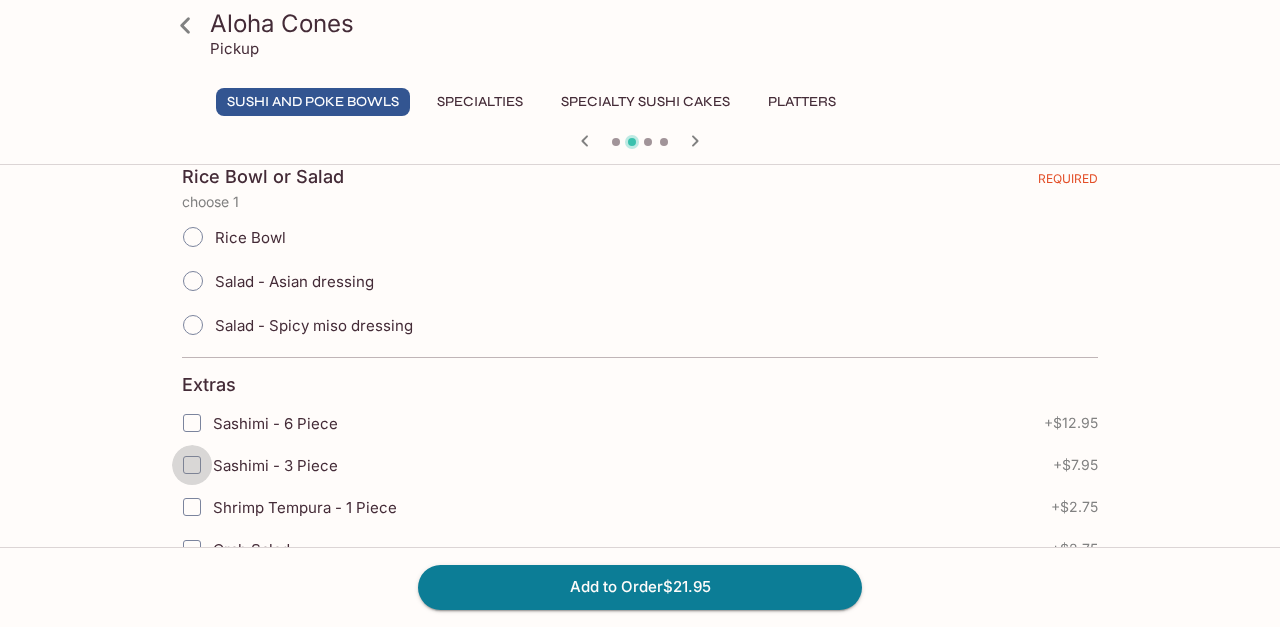 click on "Sashimi - 3 Piece" at bounding box center (192, 465) 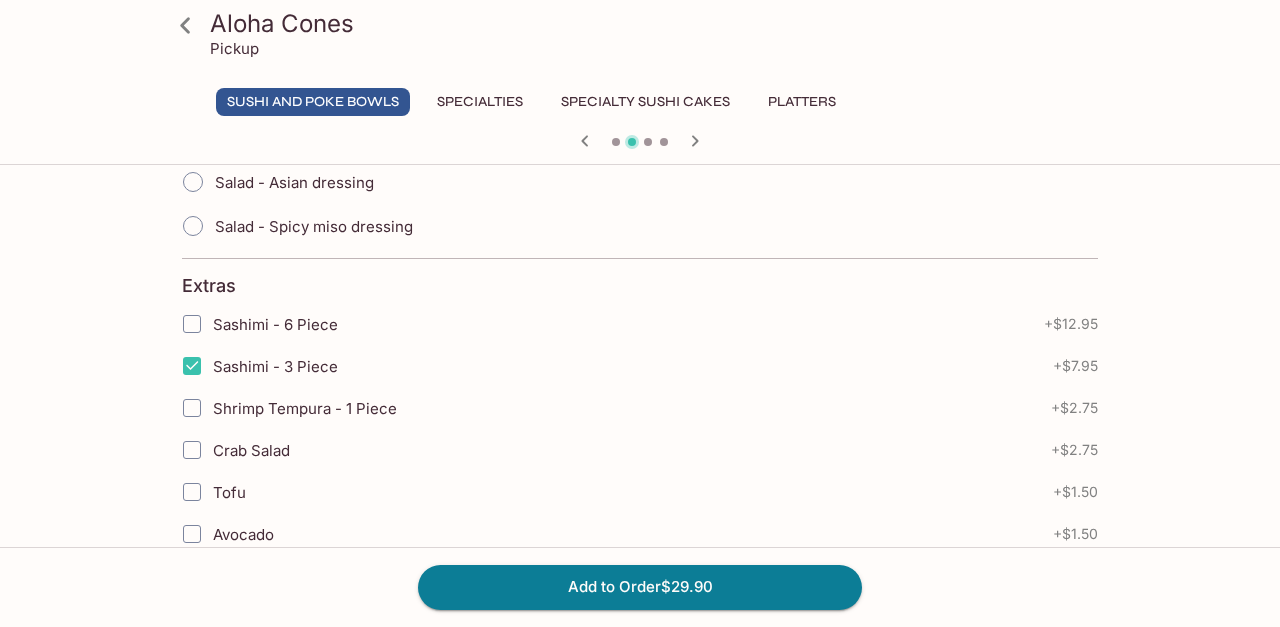 scroll, scrollTop: 608, scrollLeft: 0, axis: vertical 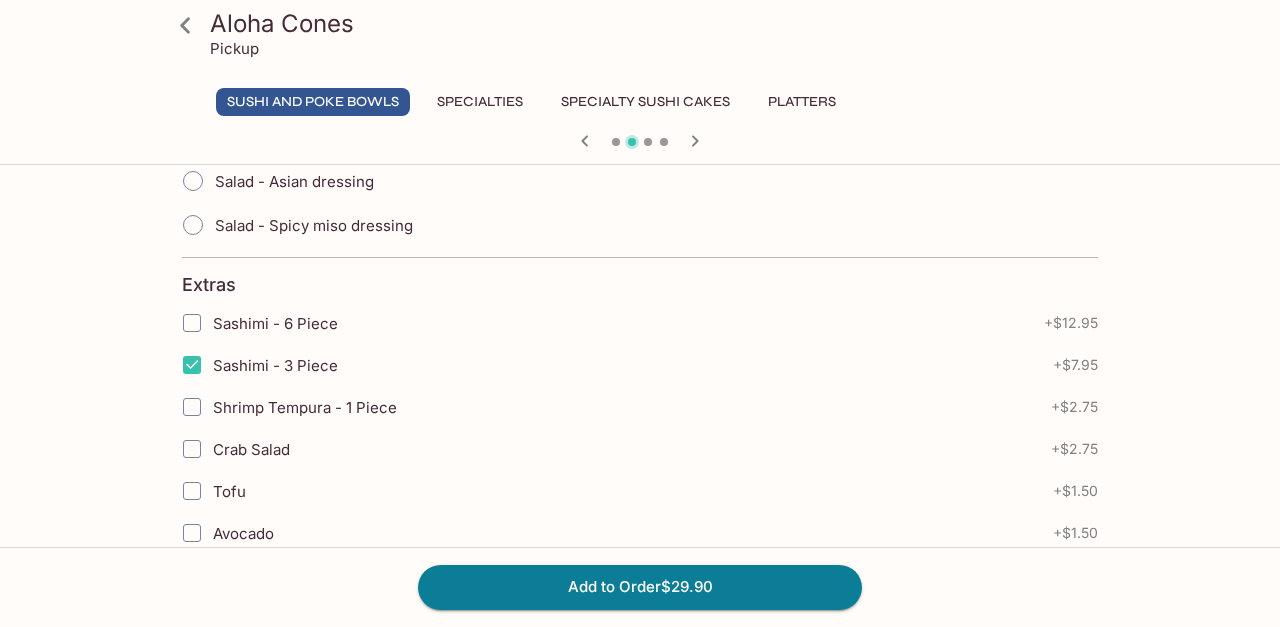 click on "Shrimp Tempura - 1 Piece" at bounding box center [192, 407] 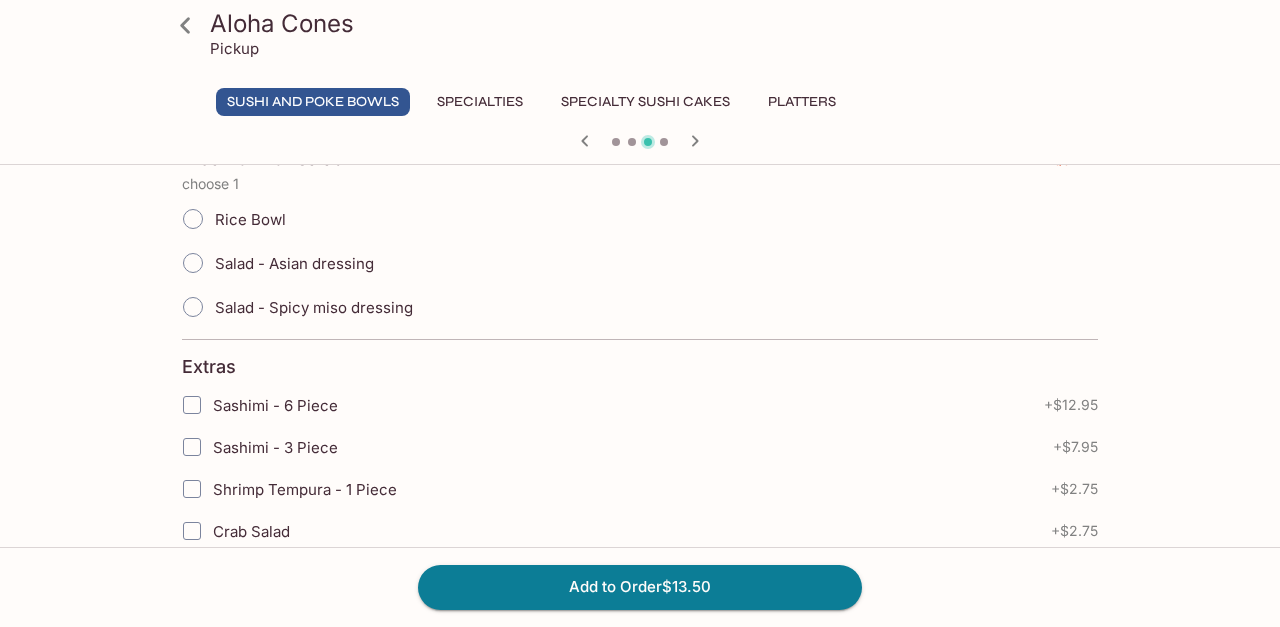 scroll, scrollTop: 529, scrollLeft: 0, axis: vertical 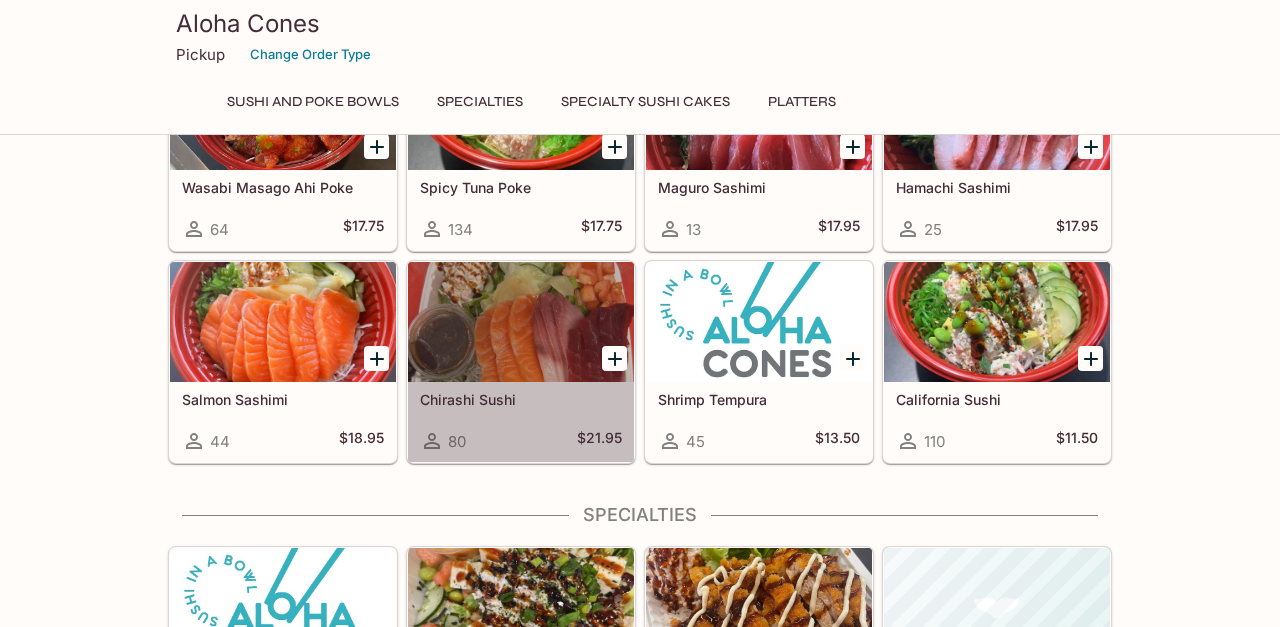 click at bounding box center [521, 322] 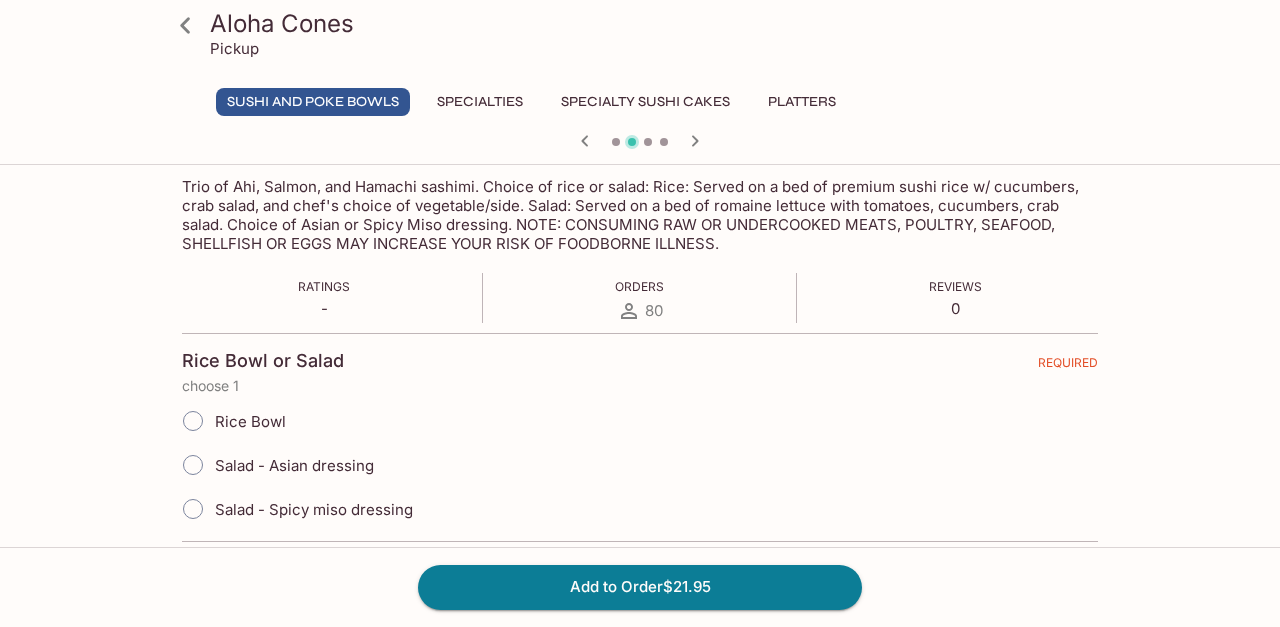 scroll, scrollTop: 329, scrollLeft: 0, axis: vertical 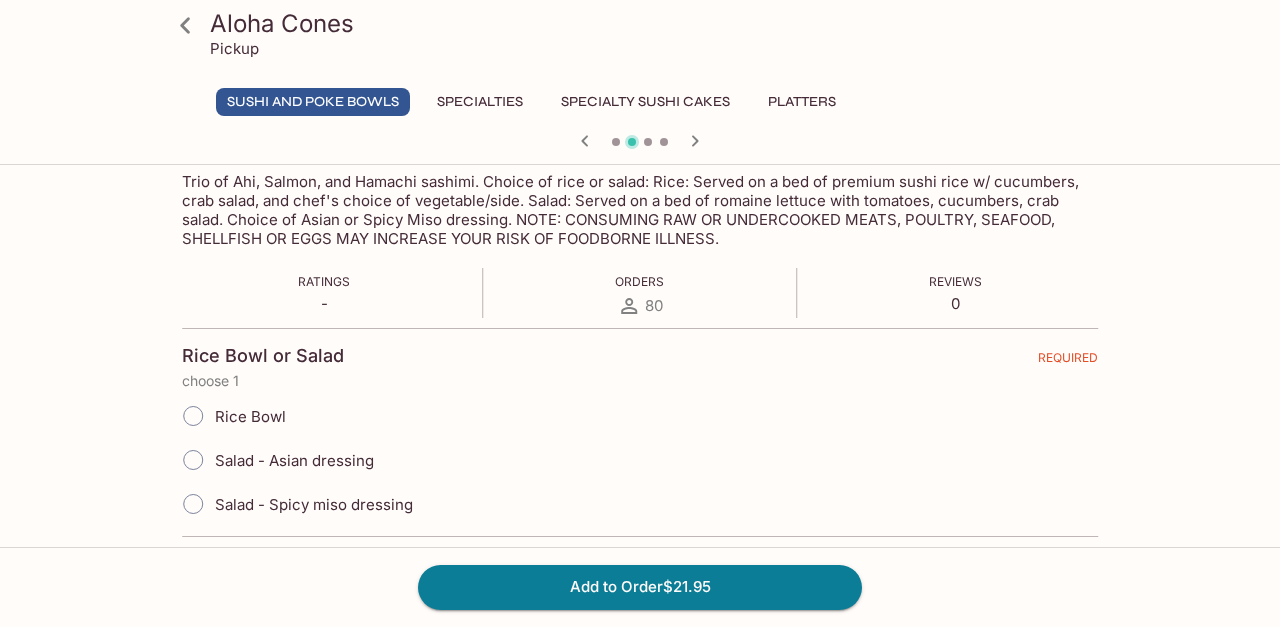 click on "Rice Bowl" at bounding box center (250, 416) 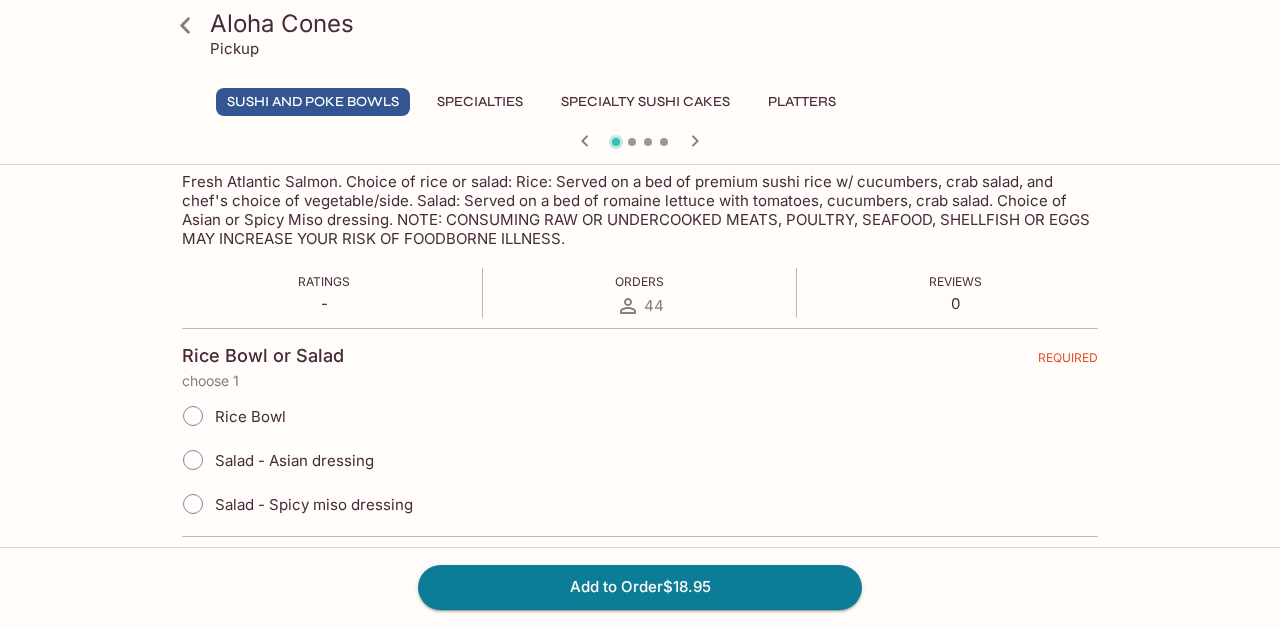 click on "Rice Bowl" at bounding box center (250, 416) 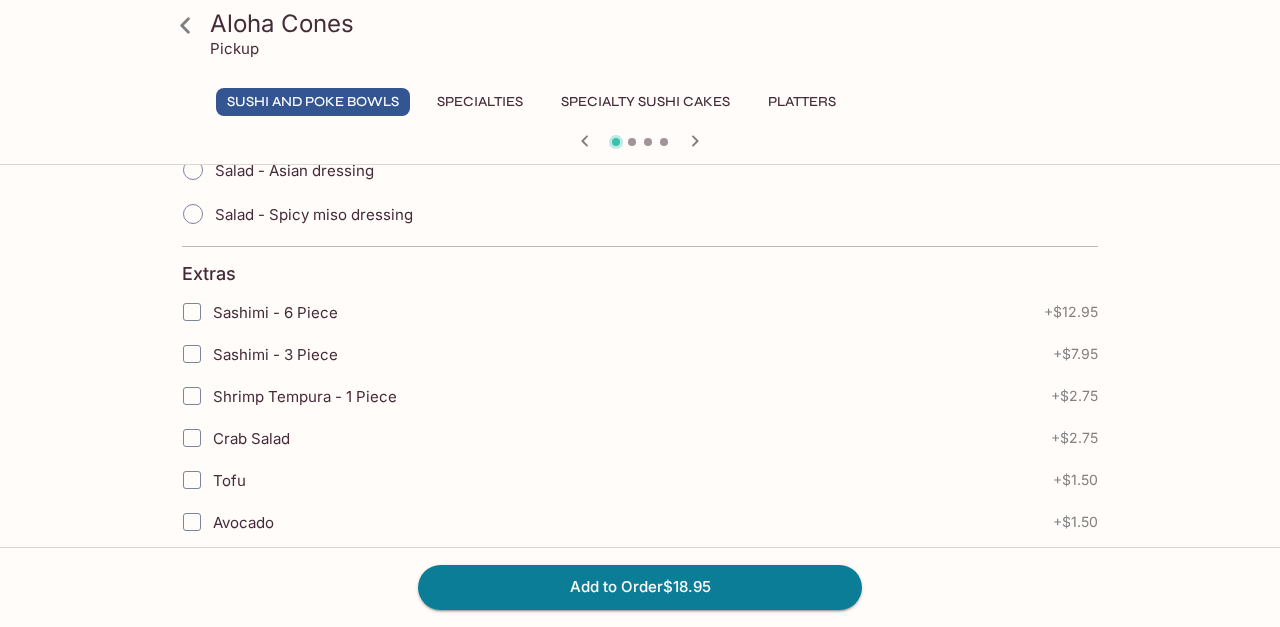 scroll, scrollTop: 624, scrollLeft: 0, axis: vertical 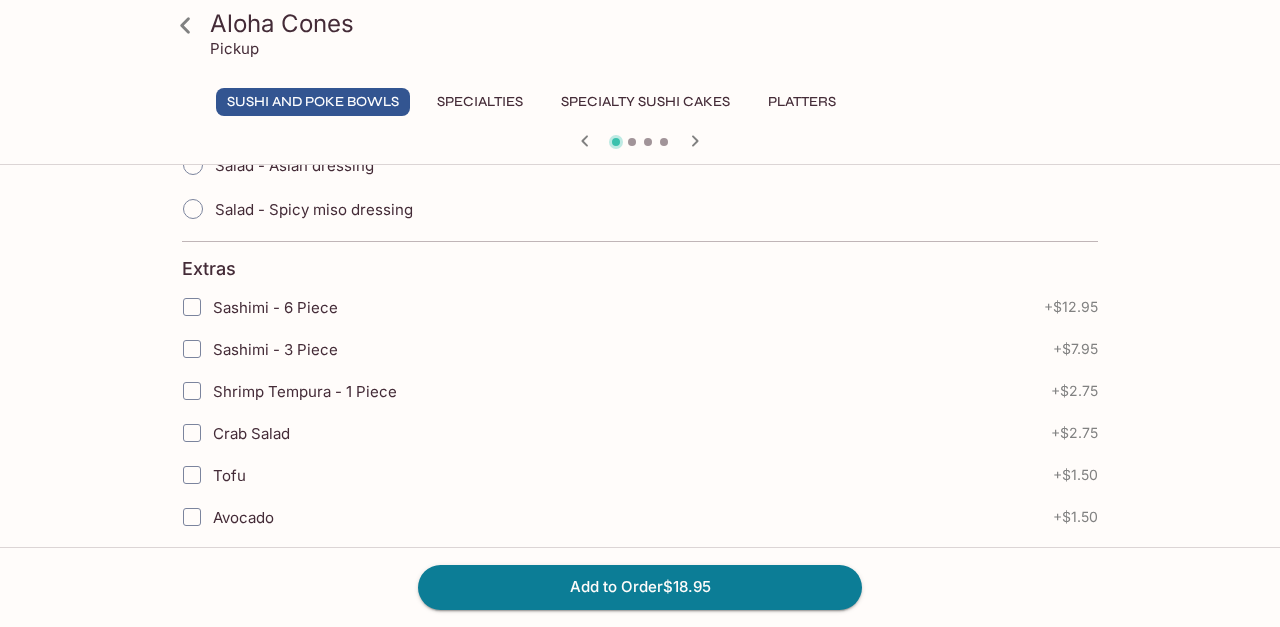 click on "Sashimi - 3 Piece" at bounding box center (192, 349) 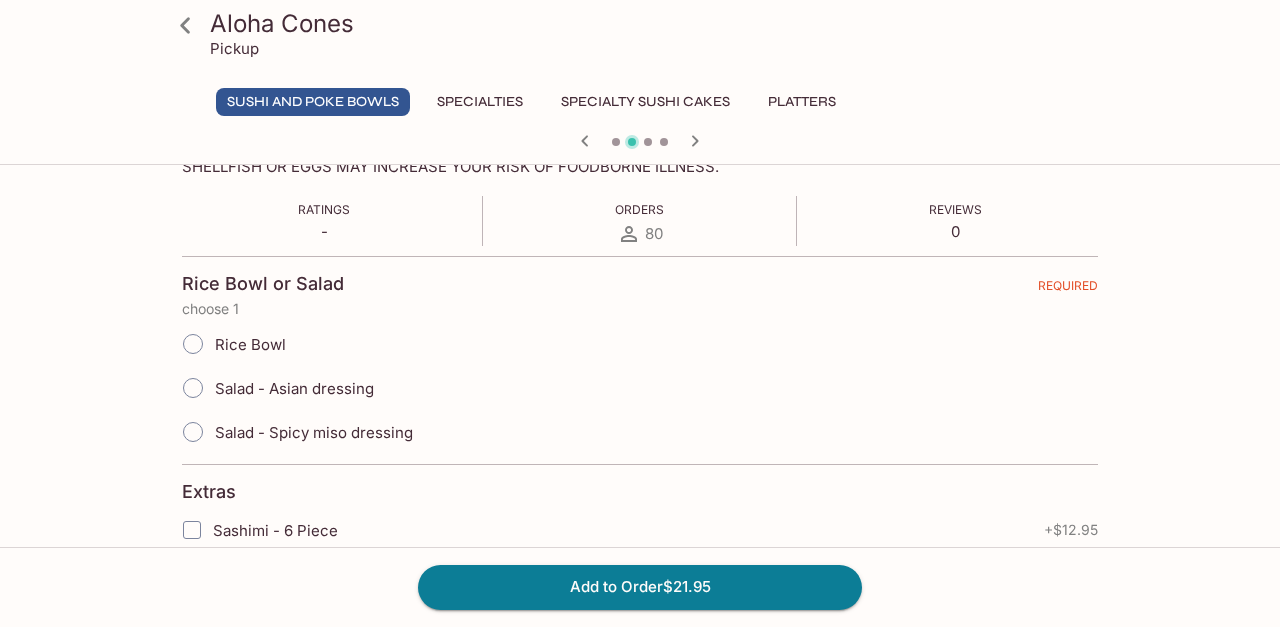 scroll, scrollTop: 441, scrollLeft: 0, axis: vertical 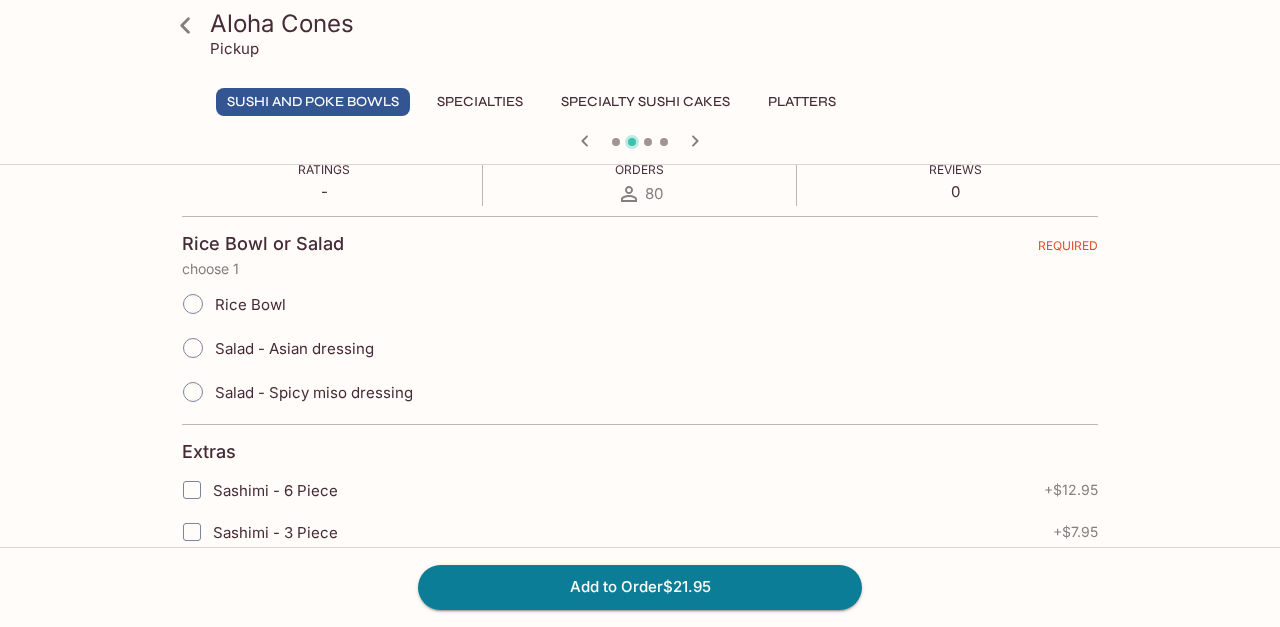 click on "Rice Bowl" at bounding box center [193, 304] 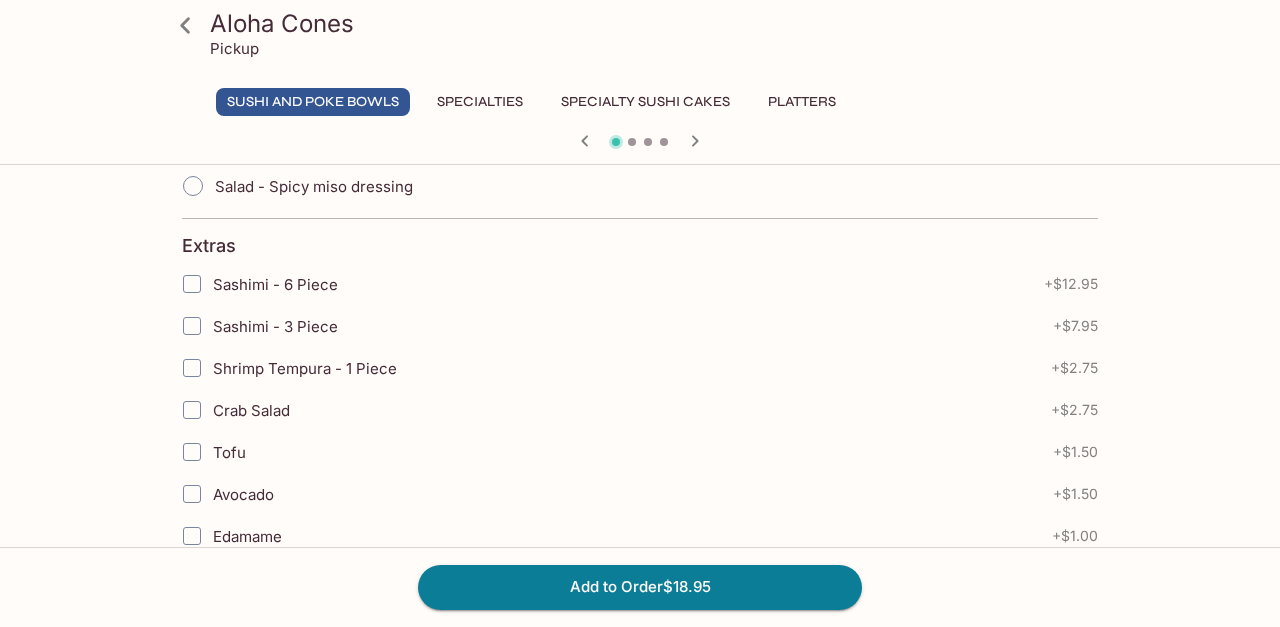 scroll, scrollTop: 655, scrollLeft: 0, axis: vertical 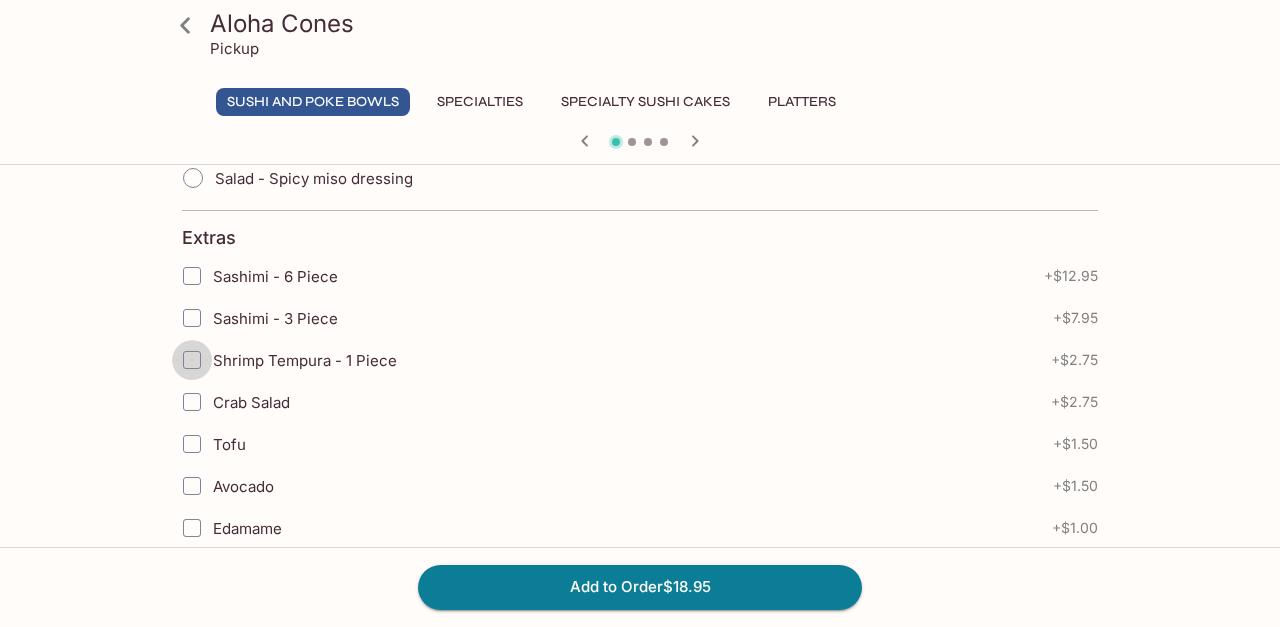 click on "Shrimp Tempura - 1 Piece" at bounding box center [192, 360] 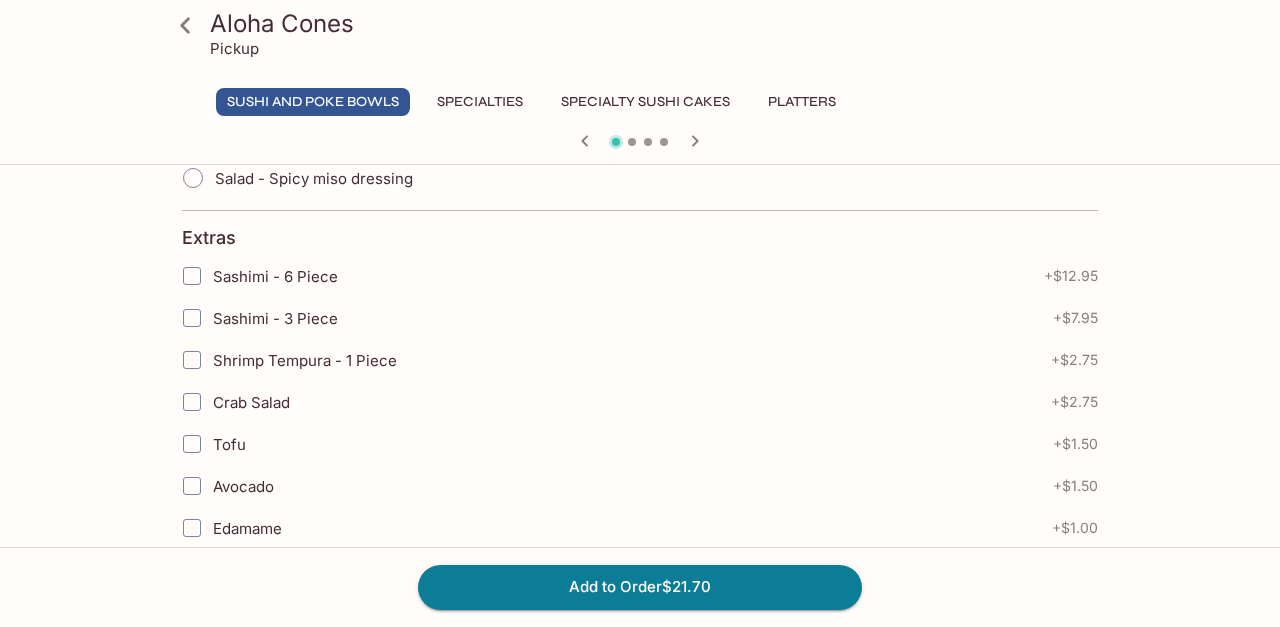 click on "Shrimp Tempura - 1 Piece" at bounding box center [192, 360] 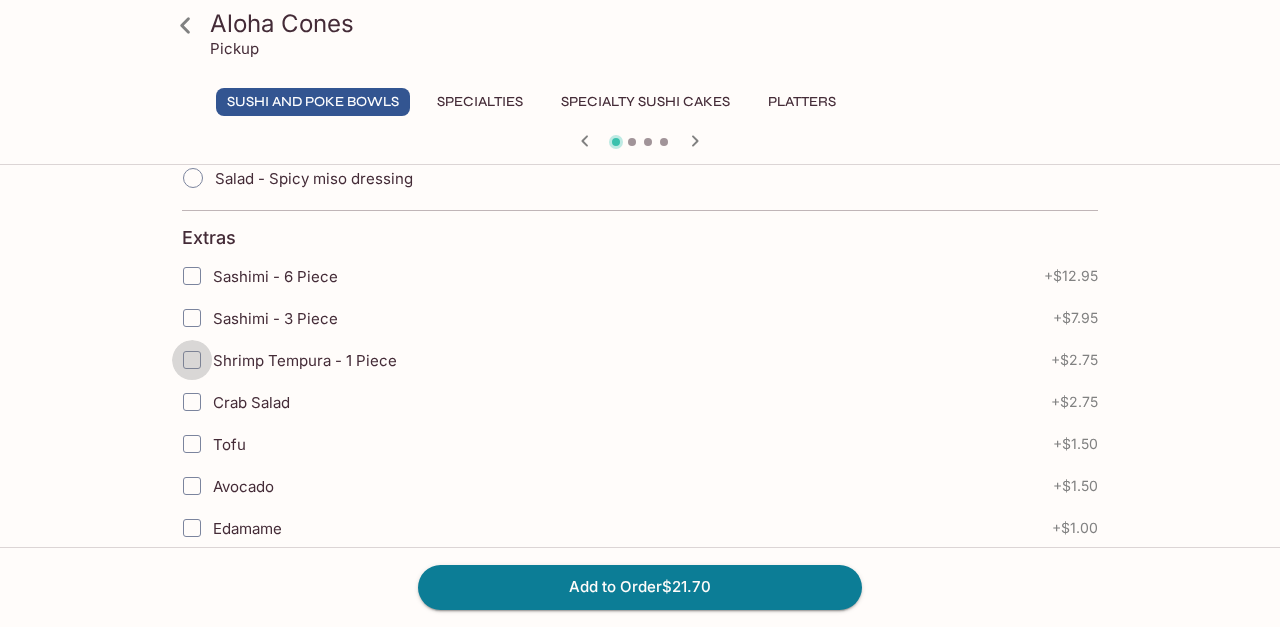 click on "Shrimp Tempura - 1 Piece" at bounding box center (192, 360) 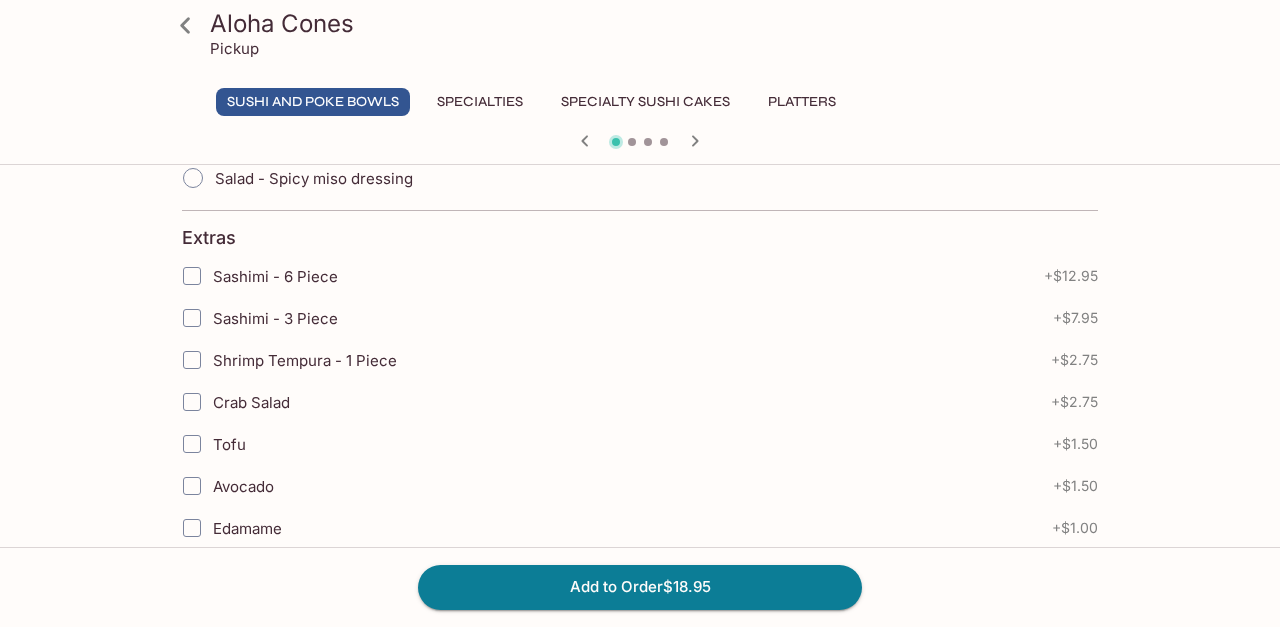 click on "Sashimi - 3 Piece" at bounding box center (192, 318) 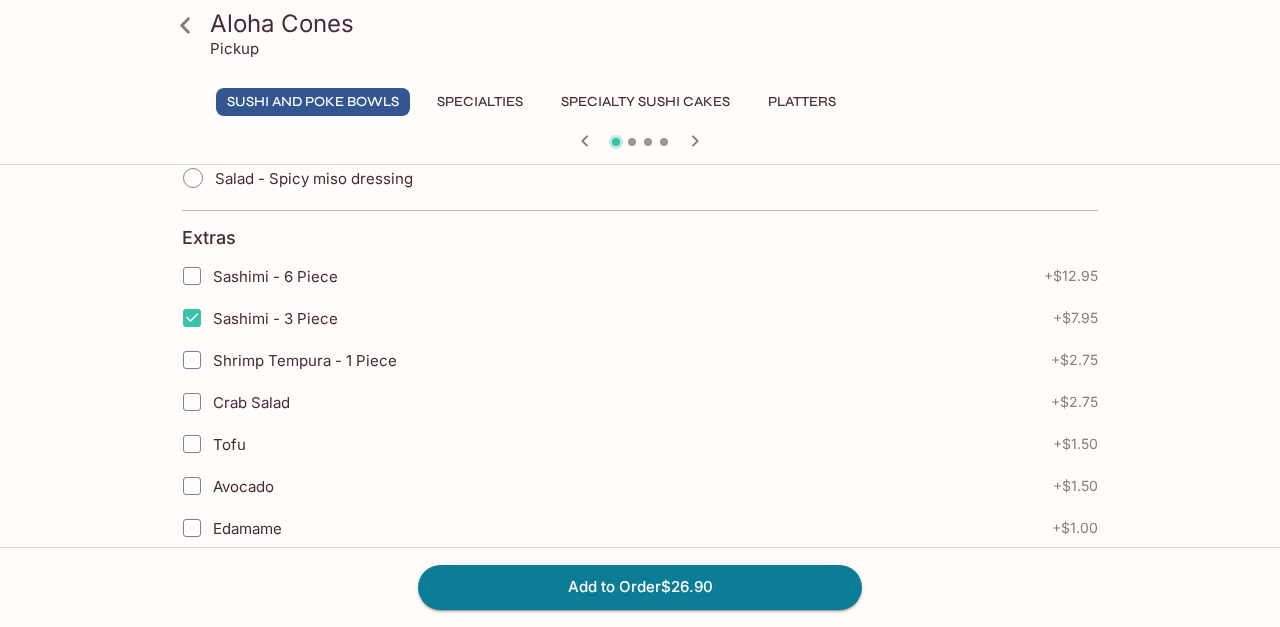 click on "Shrimp Tempura - 1 Piece" at bounding box center [192, 360] 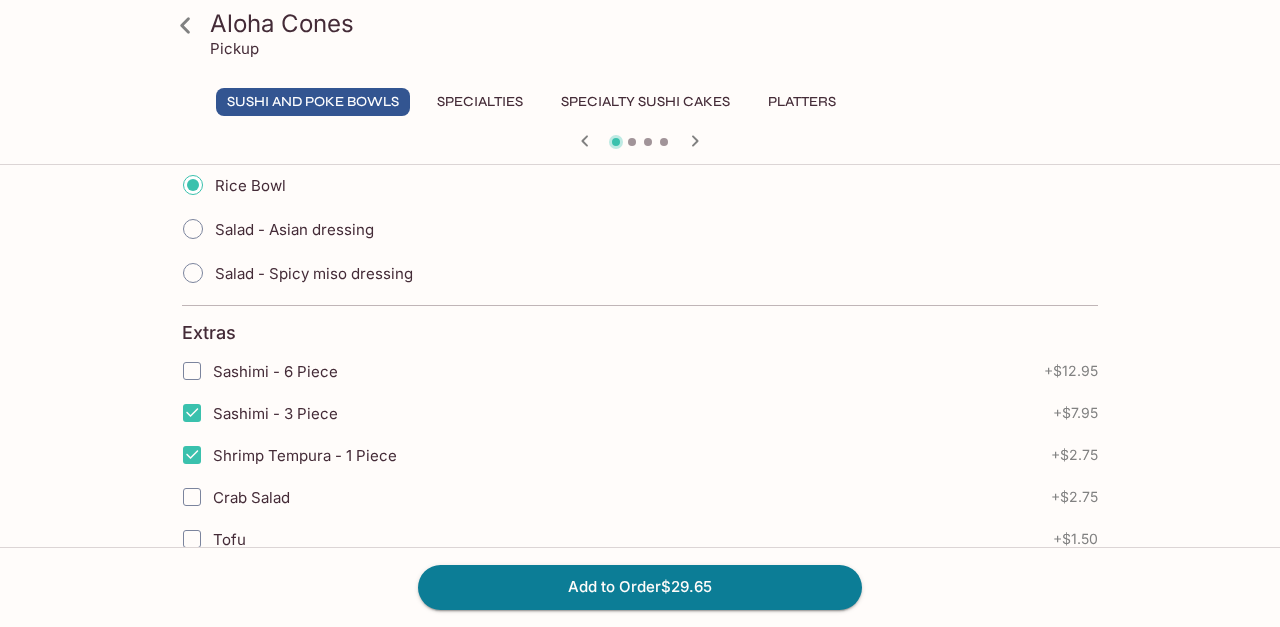 scroll, scrollTop: 600, scrollLeft: 0, axis: vertical 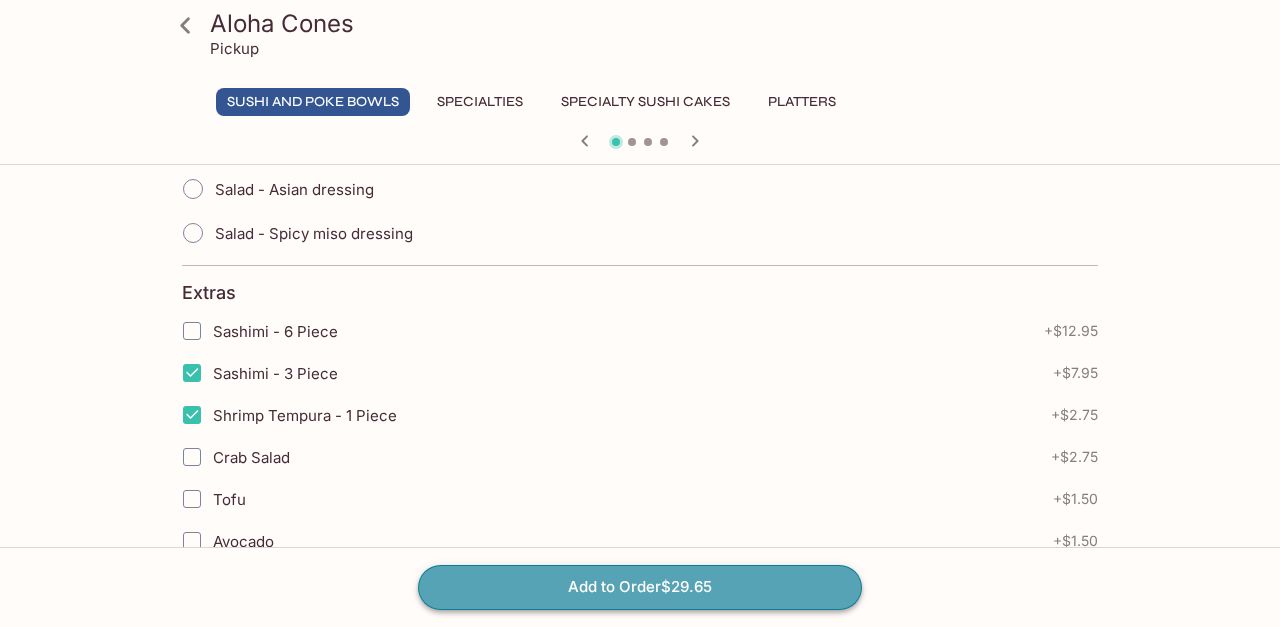 click on "Add to Order  $29.65" at bounding box center [640, 587] 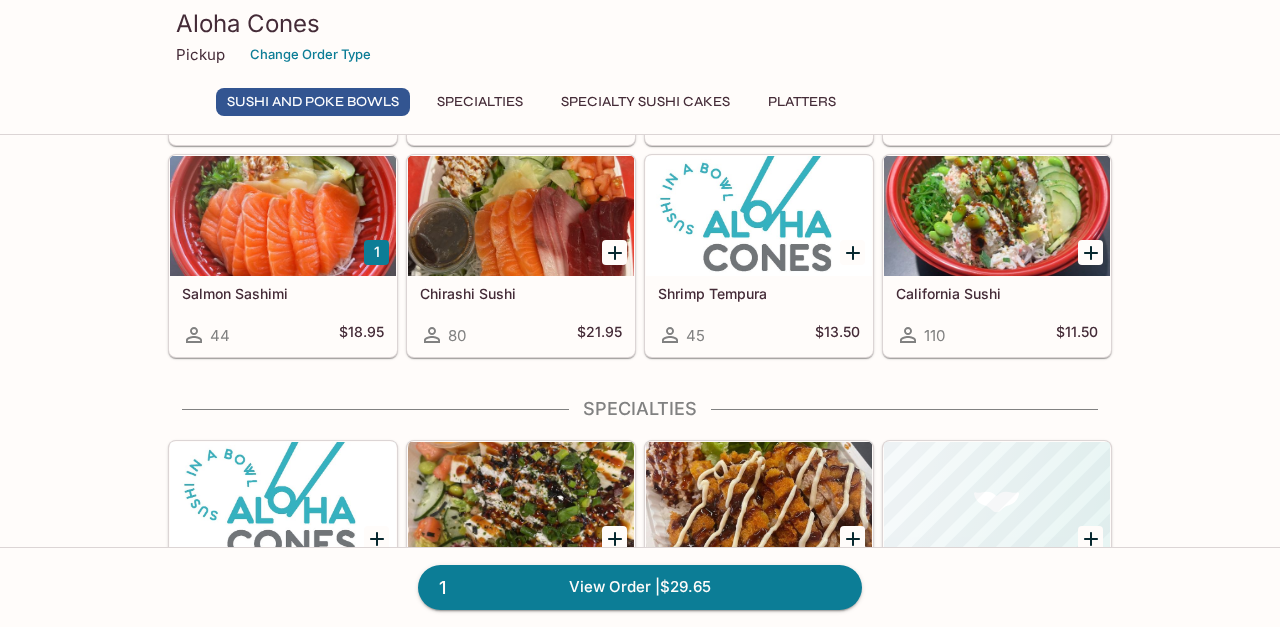 scroll, scrollTop: 478, scrollLeft: 0, axis: vertical 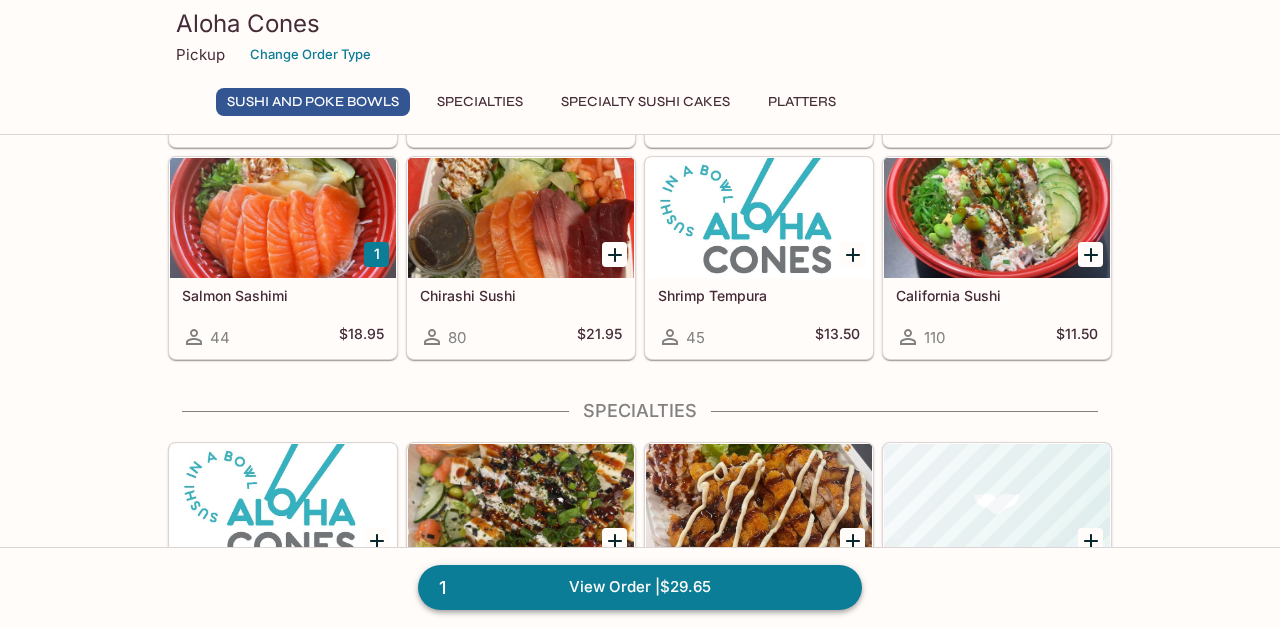 click on "1 View Order |  $29.65" at bounding box center [640, 587] 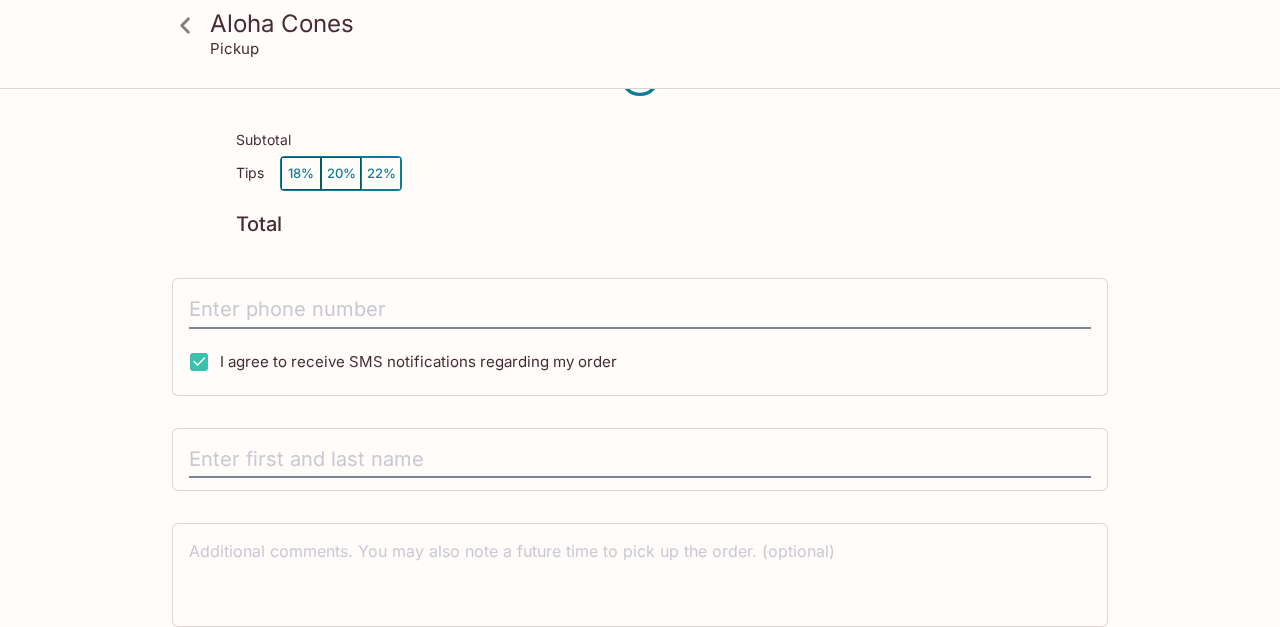 scroll, scrollTop: 0, scrollLeft: 0, axis: both 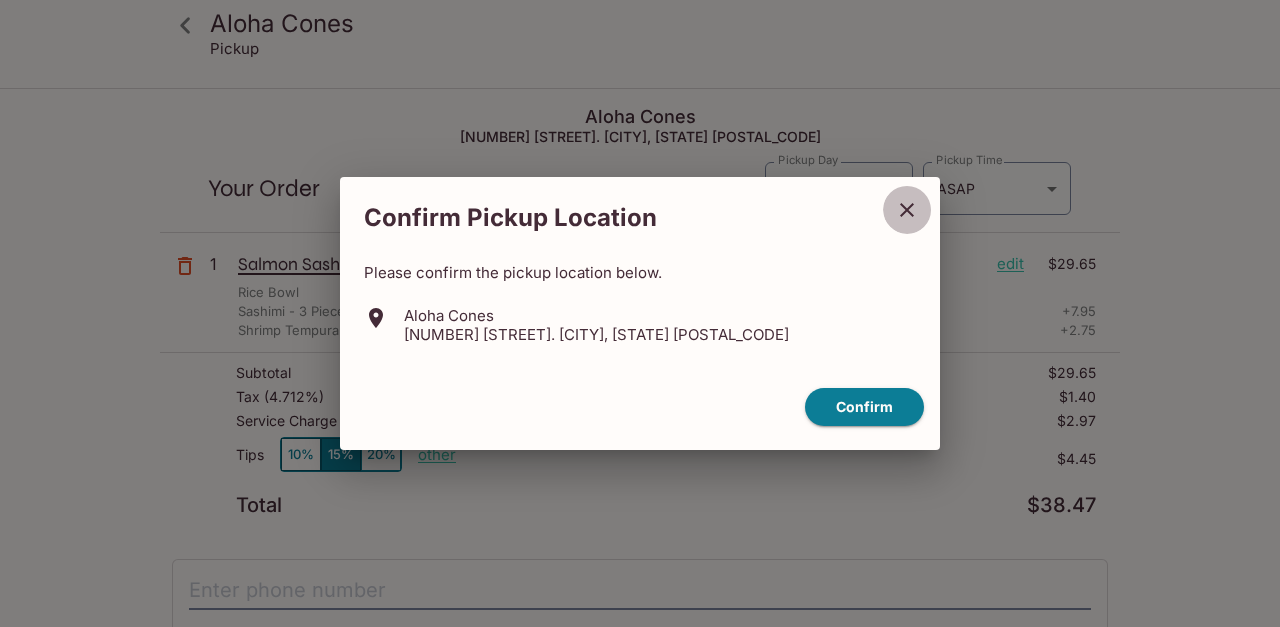 click 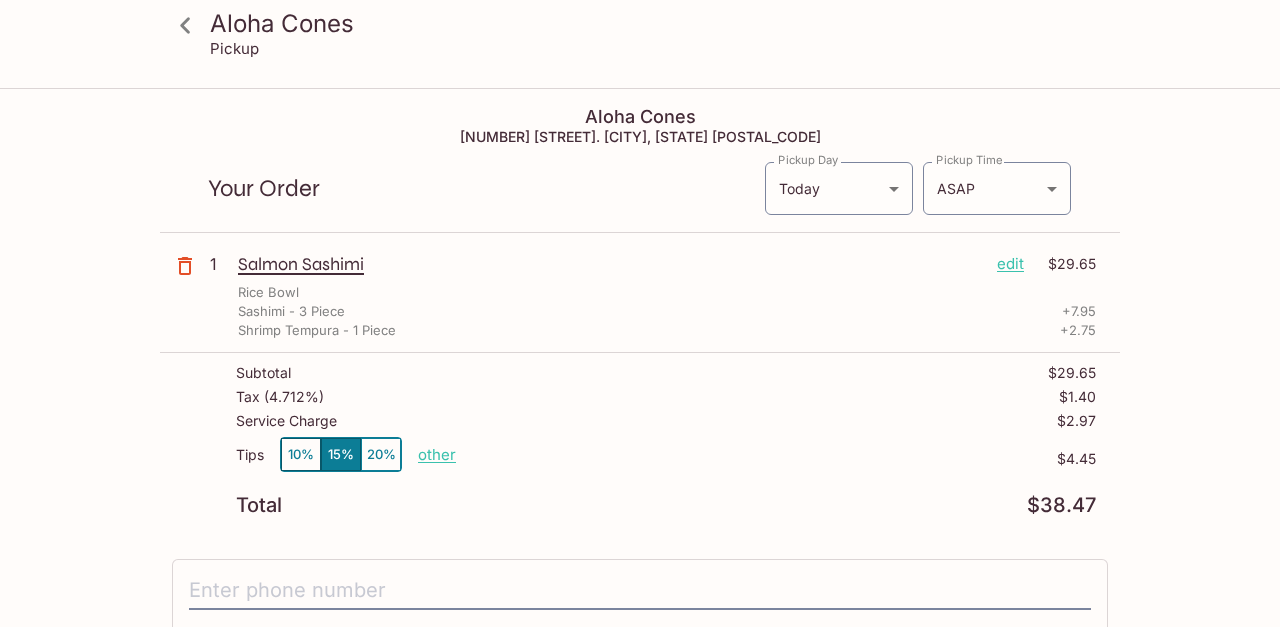 click on "10%" at bounding box center [301, 454] 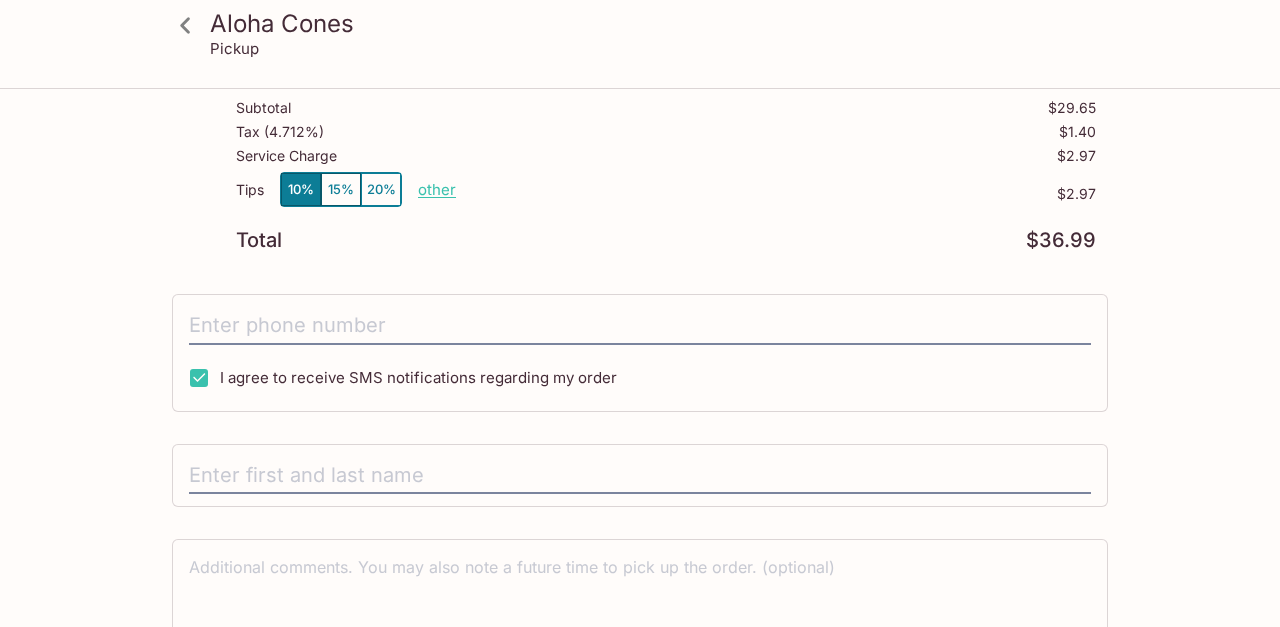 scroll, scrollTop: 0, scrollLeft: 0, axis: both 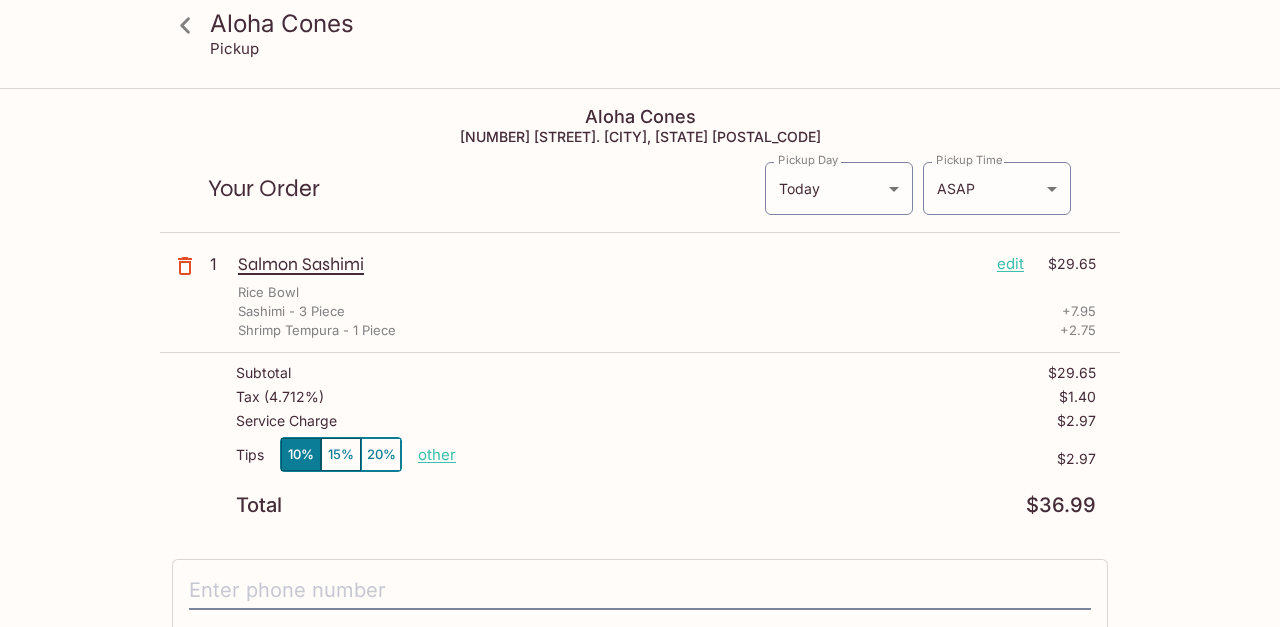 click 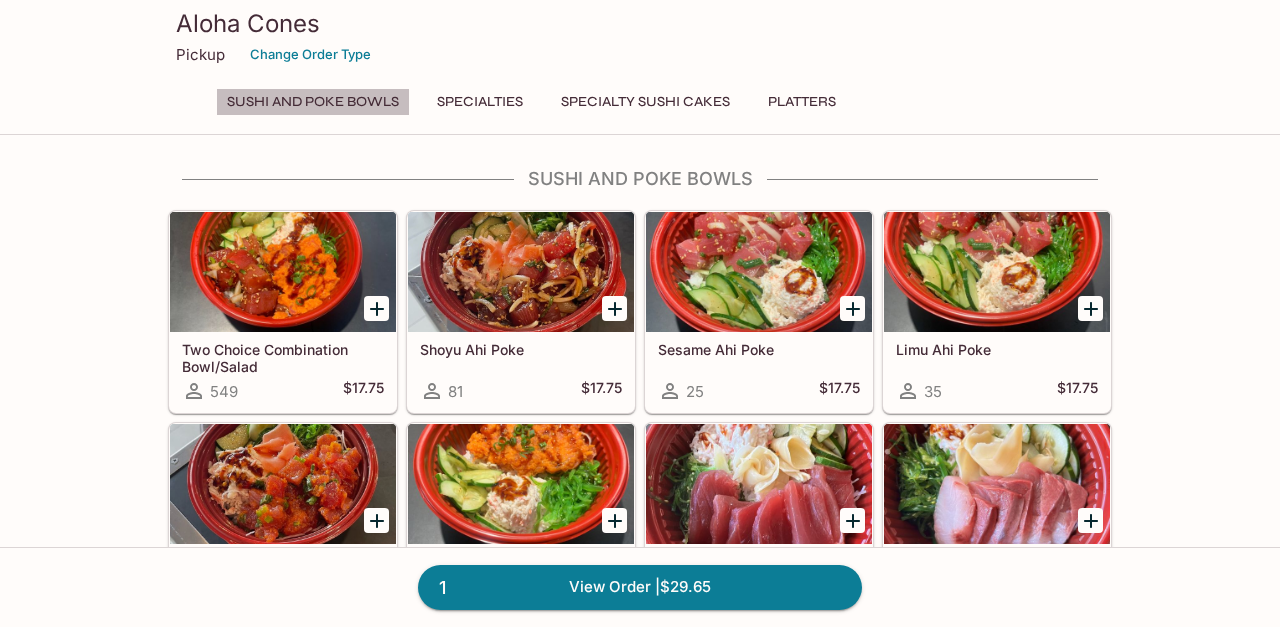click on "Sushi and Poke Bowls" at bounding box center [313, 102] 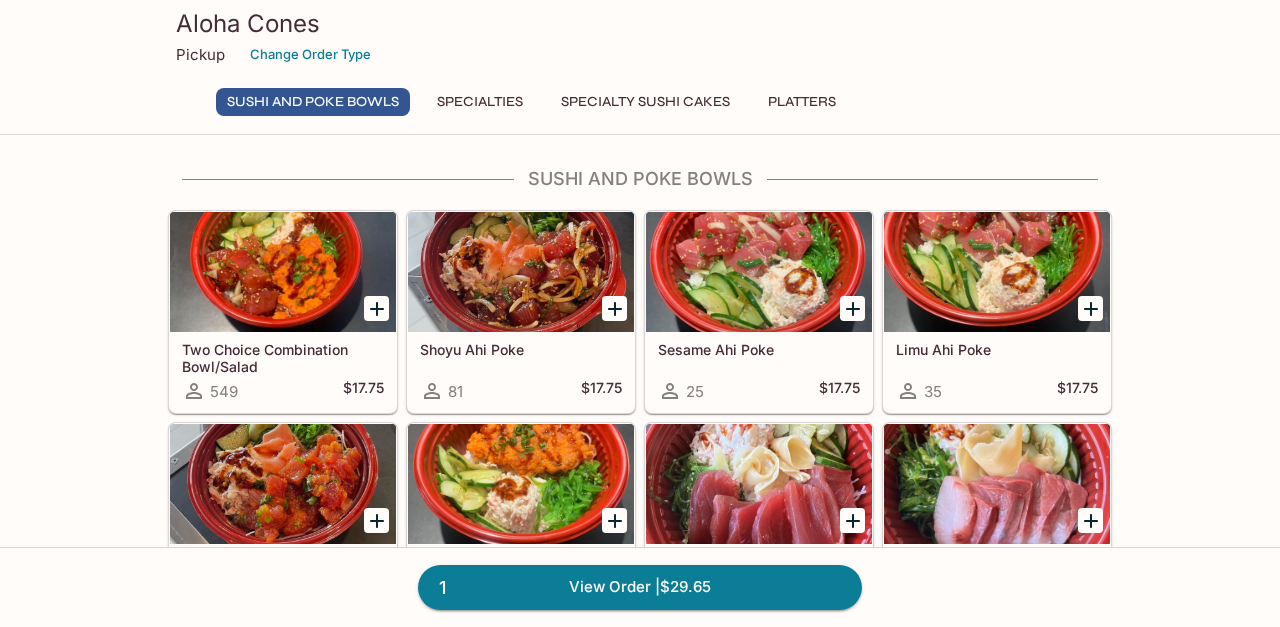 click on "Specialties" at bounding box center (480, 102) 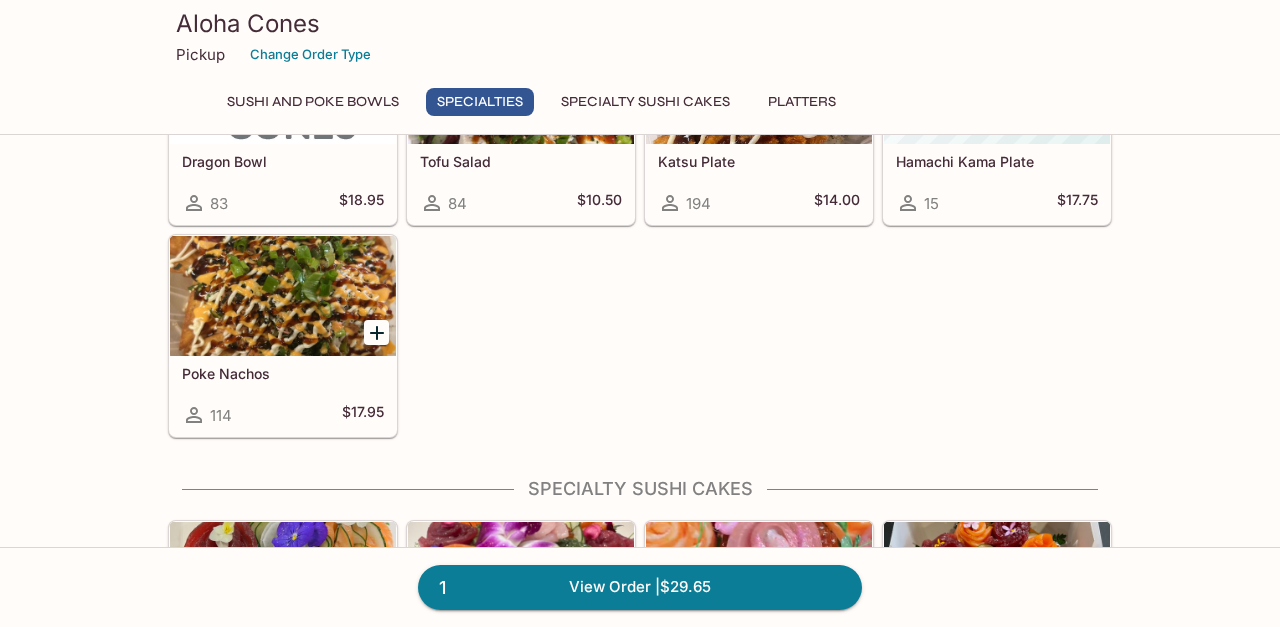 scroll, scrollTop: 909, scrollLeft: 0, axis: vertical 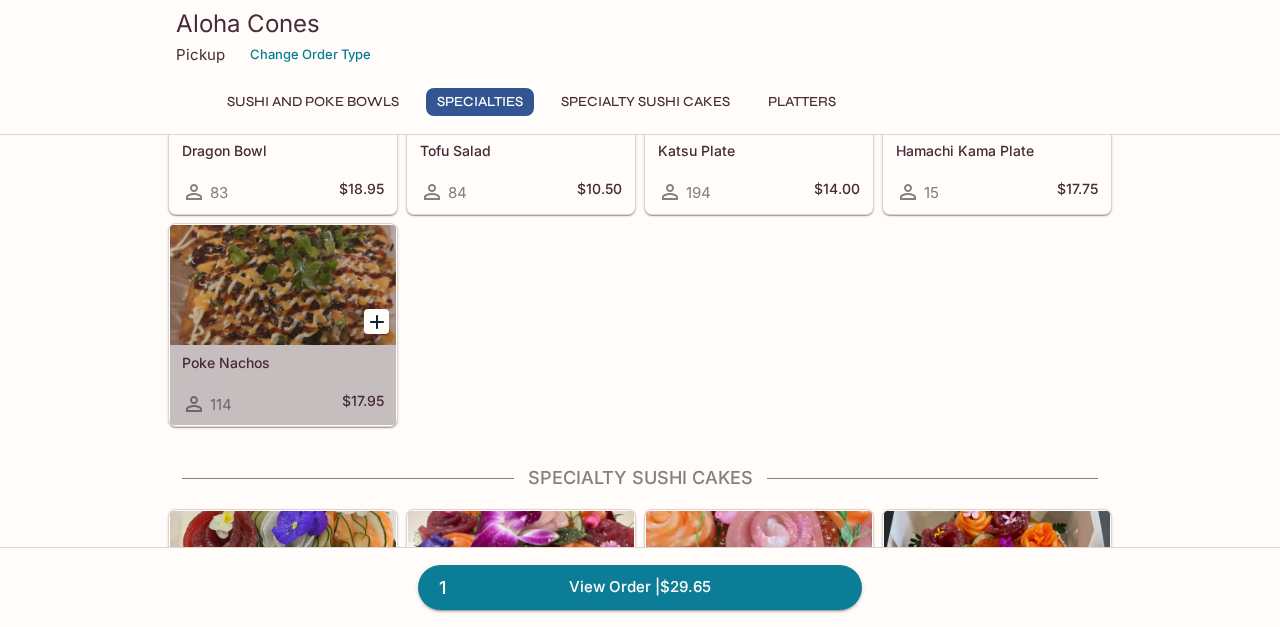 click at bounding box center [283, 285] 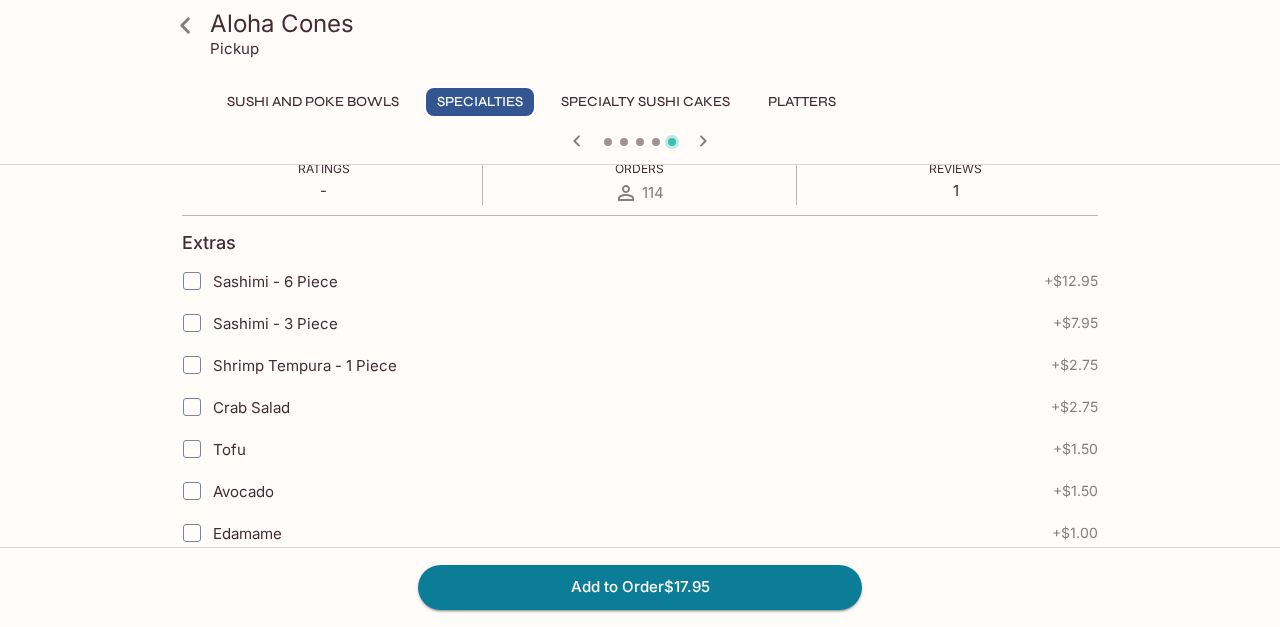 scroll, scrollTop: 351, scrollLeft: 0, axis: vertical 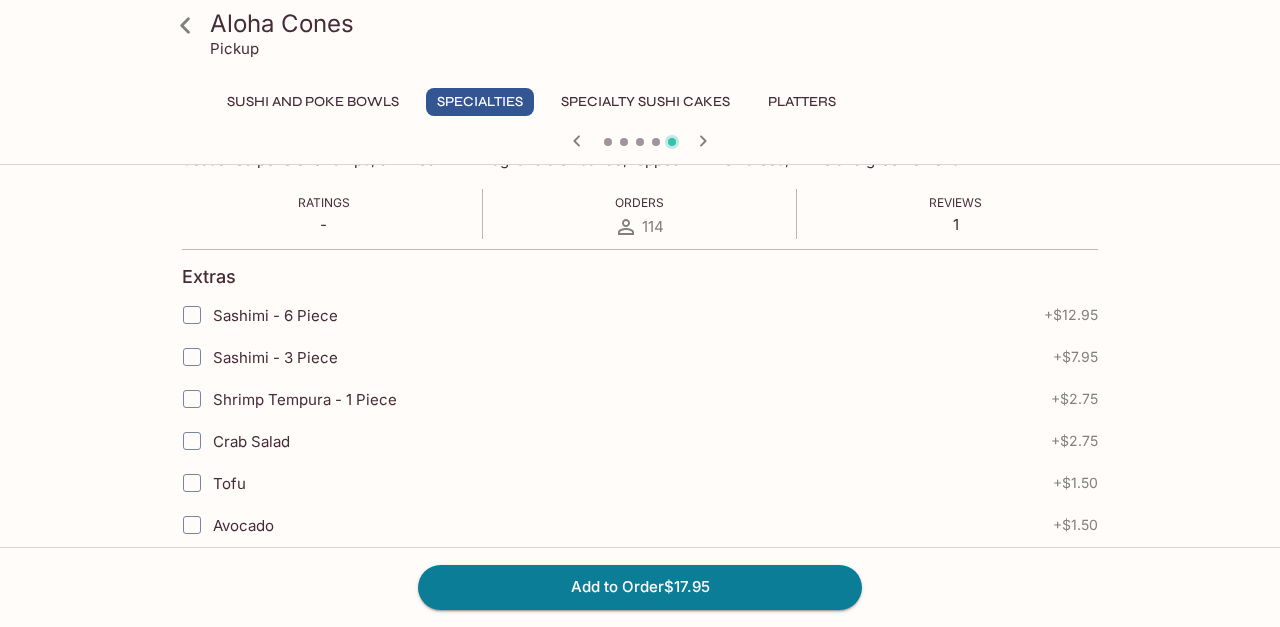 click on "1" at bounding box center [955, 224] 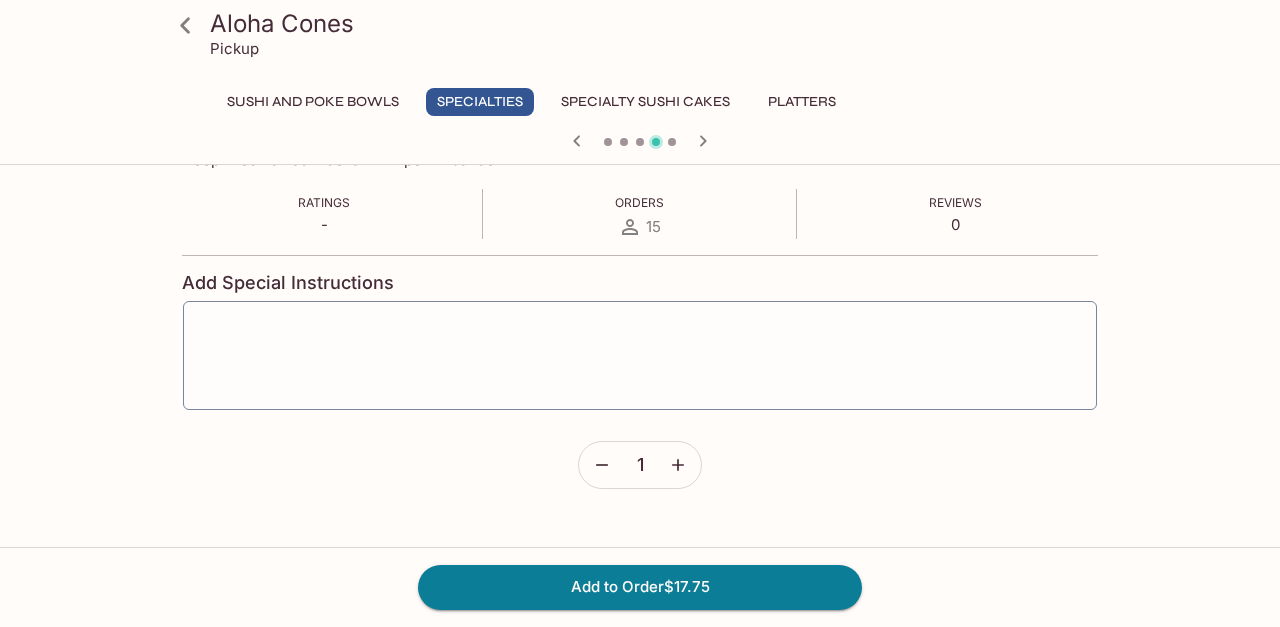 click on "Ratings - Orders 15 Reviews 0" at bounding box center [640, 214] 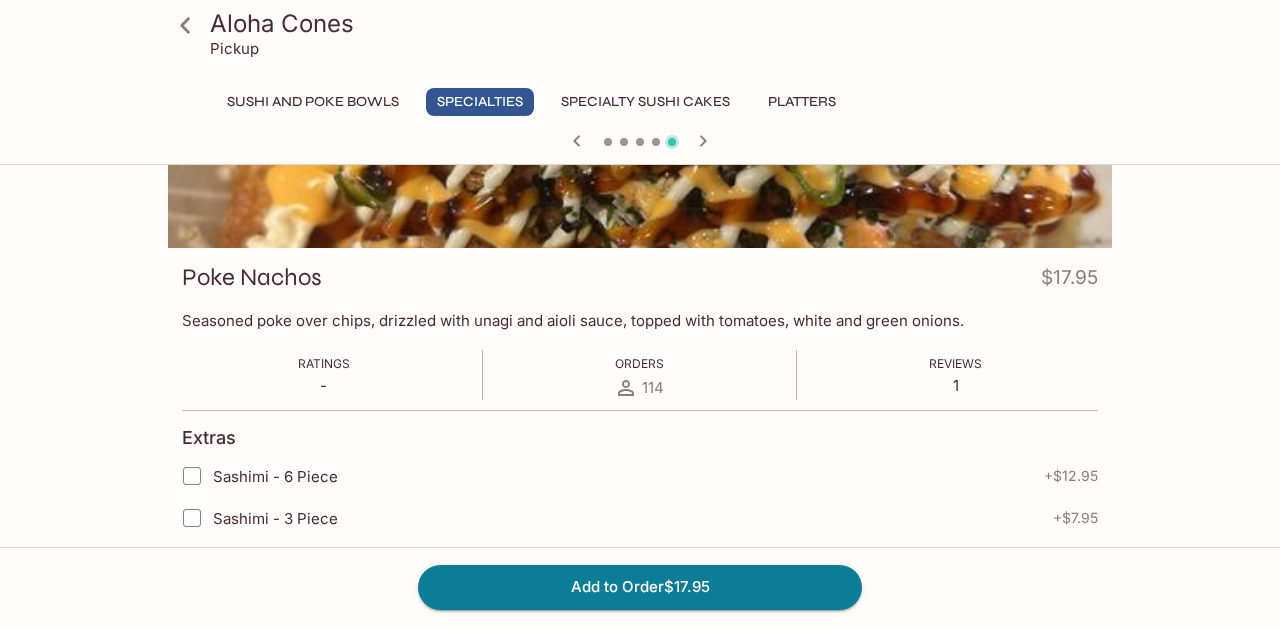 scroll, scrollTop: 143, scrollLeft: 0, axis: vertical 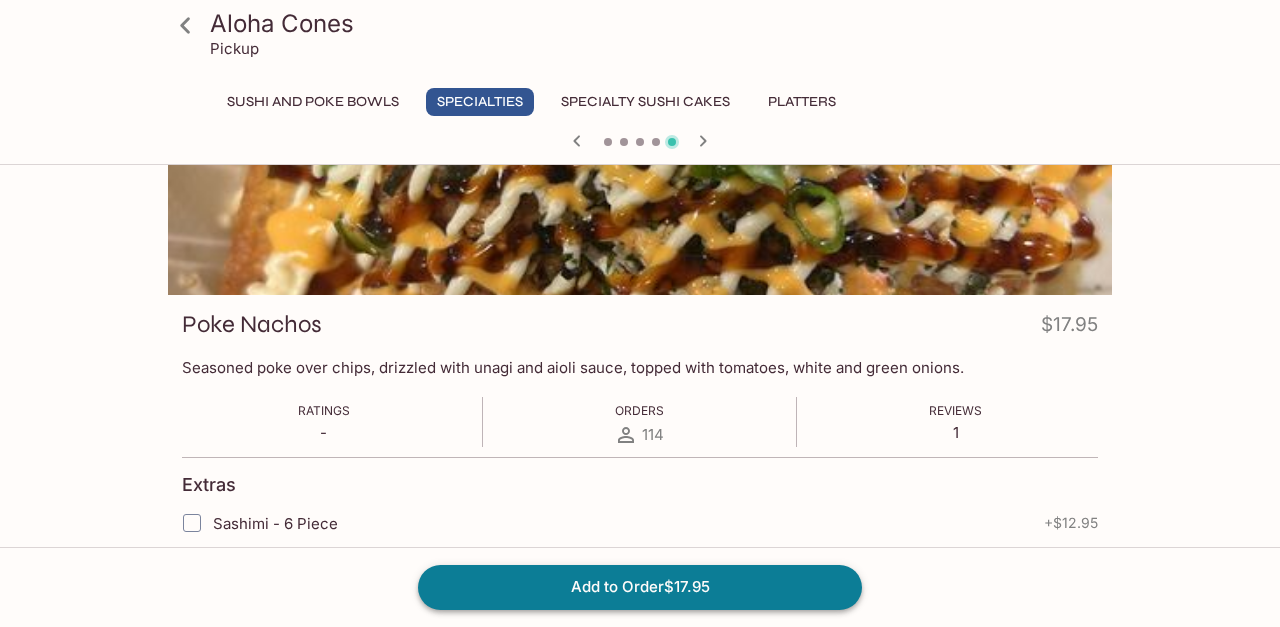 click on "Add to Order  $17.95" at bounding box center (640, 587) 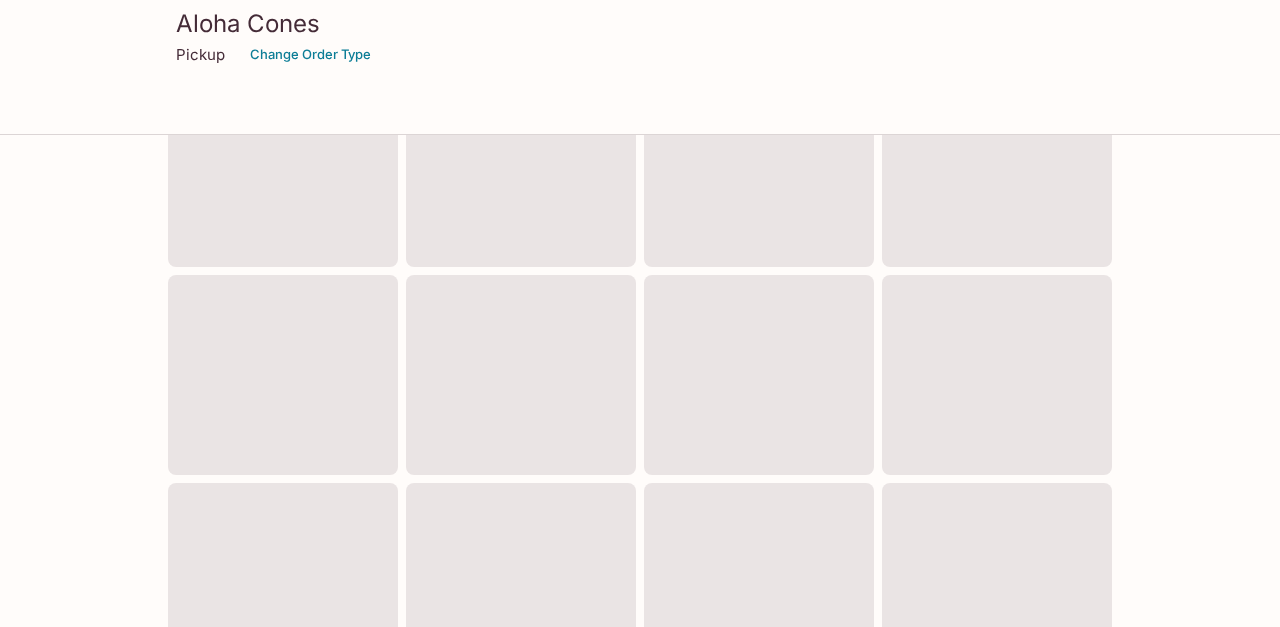 scroll, scrollTop: 0, scrollLeft: 0, axis: both 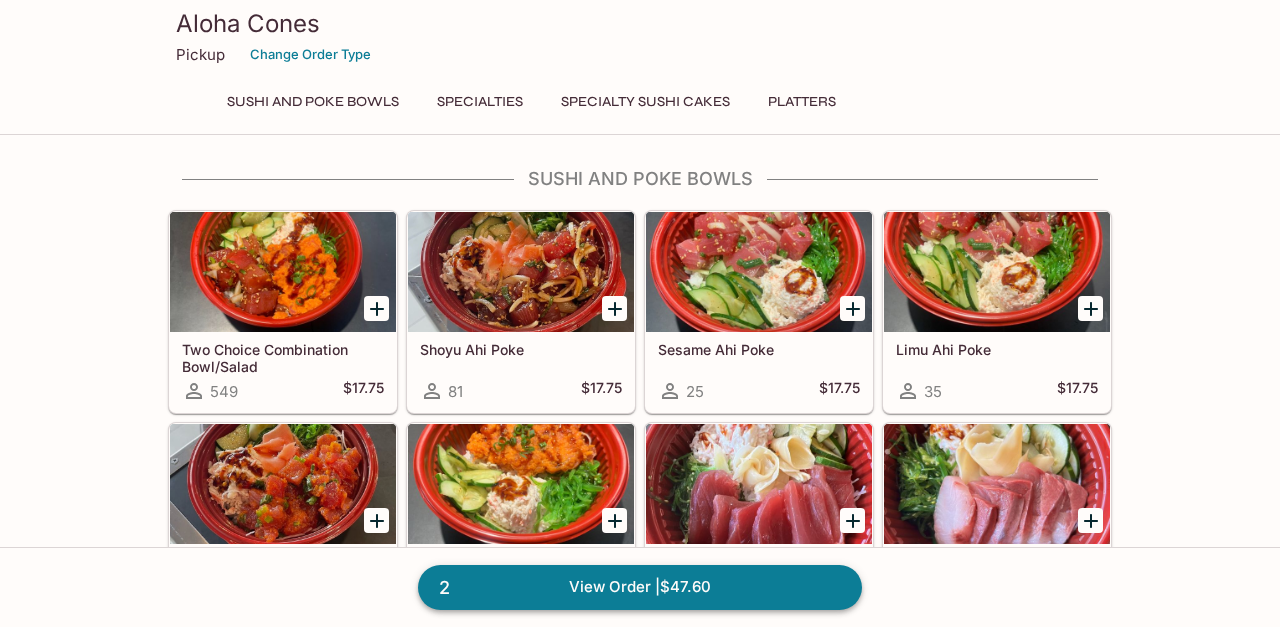click on "2 View Order |  $47.60" at bounding box center [640, 587] 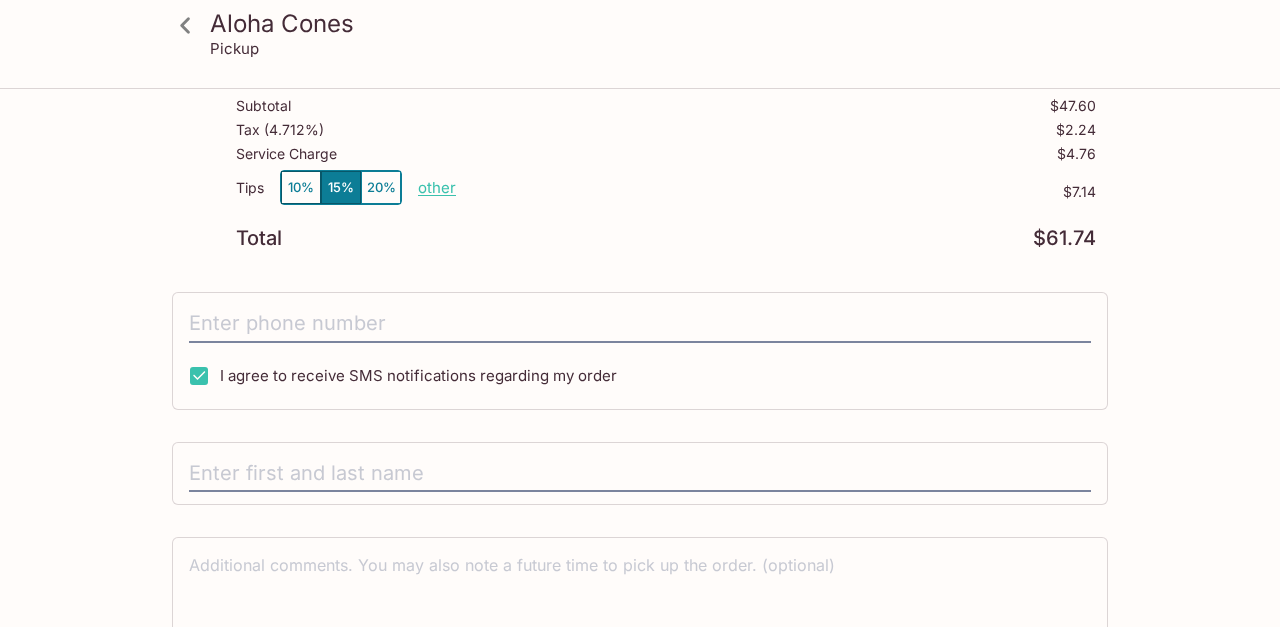 scroll, scrollTop: 0, scrollLeft: 0, axis: both 